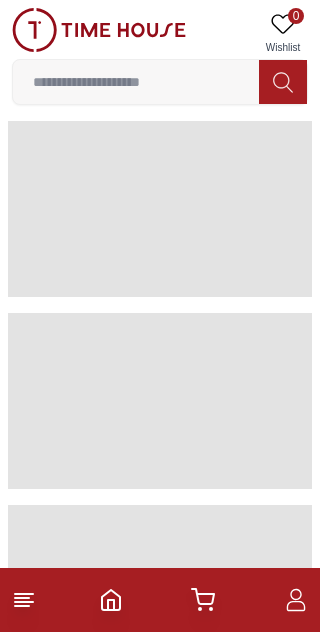 scroll, scrollTop: 0, scrollLeft: 0, axis: both 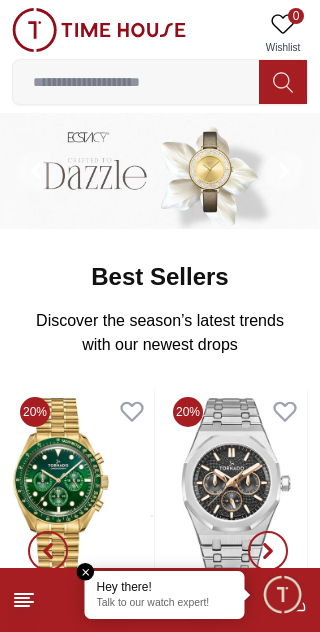 click on "Hey there! Talk to our watch expert!" at bounding box center [165, 595] 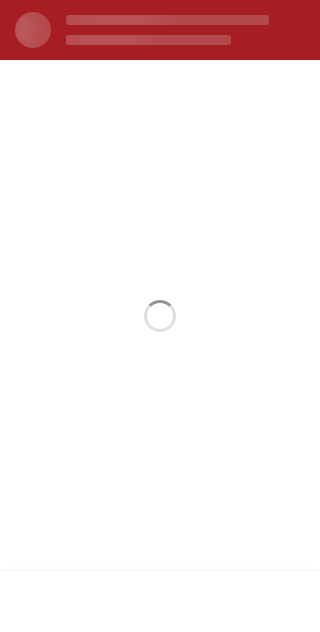 scroll, scrollTop: 0, scrollLeft: 0, axis: both 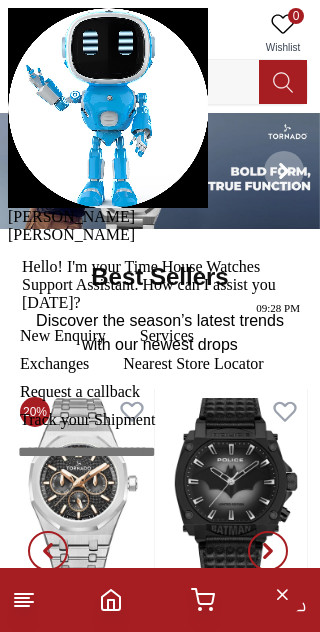 click at bounding box center (8, 226) 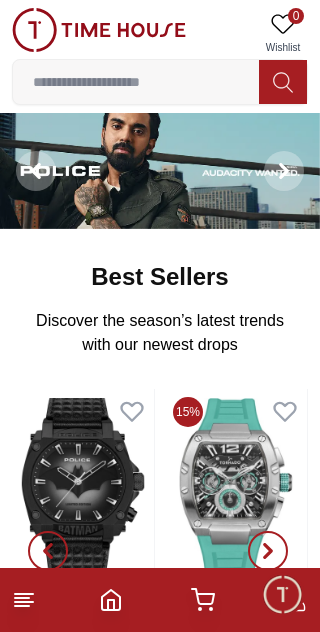 click 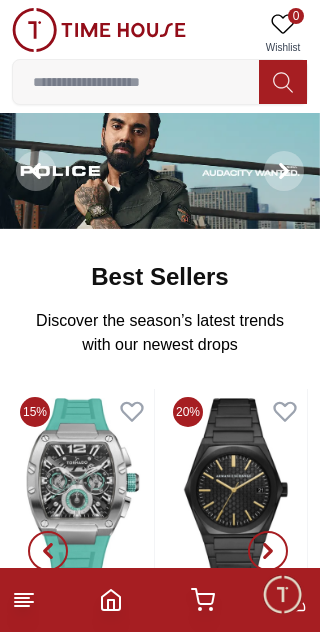 click at bounding box center (282, 594) 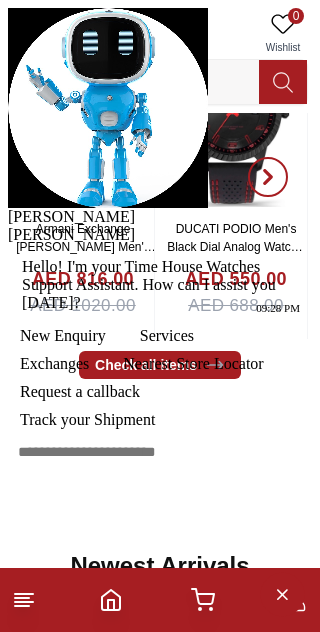scroll, scrollTop: 375, scrollLeft: 0, axis: vertical 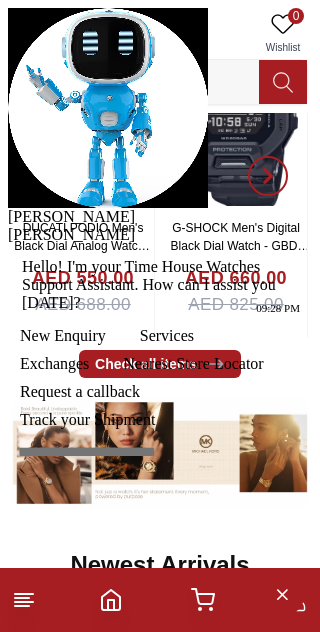 click at bounding box center (8, 226) 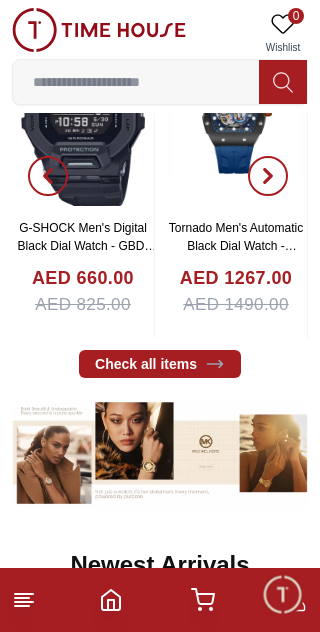 click 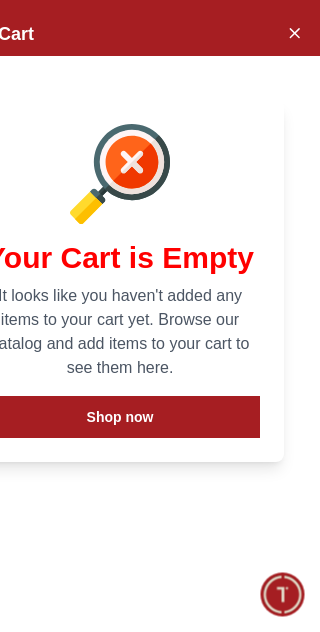 click 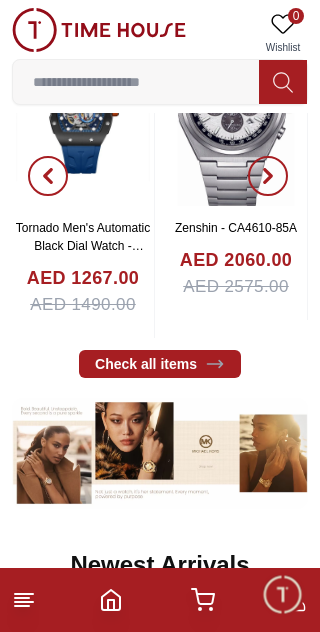 click 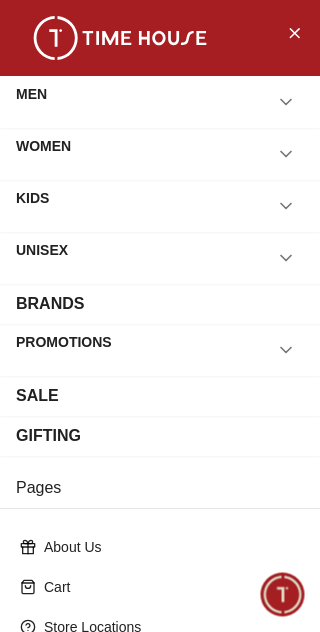 click 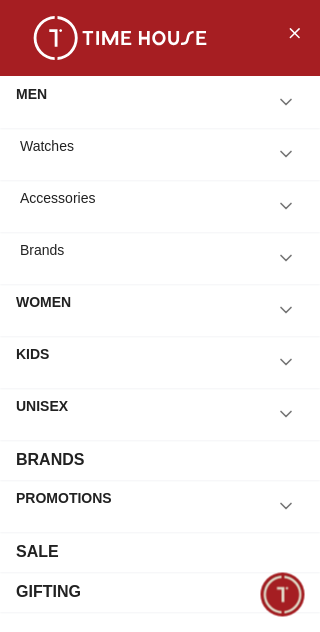 click on "MEN" at bounding box center [31, 102] 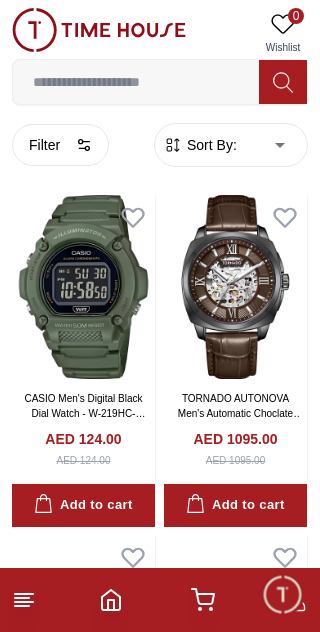 scroll, scrollTop: 0, scrollLeft: 0, axis: both 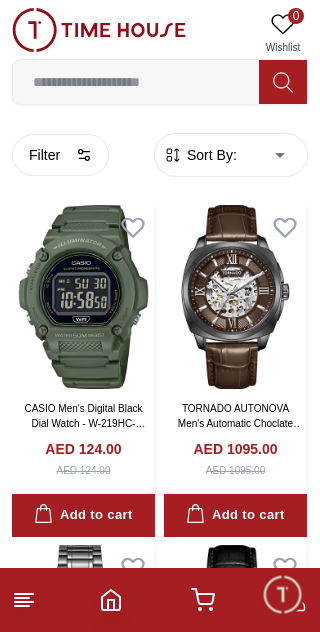 click at bounding box center (136, 82) 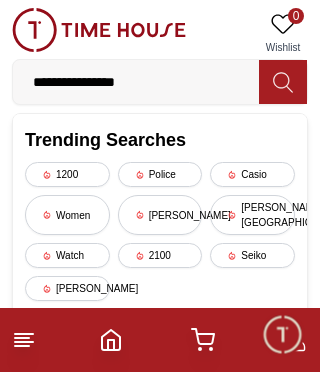 type on "**********" 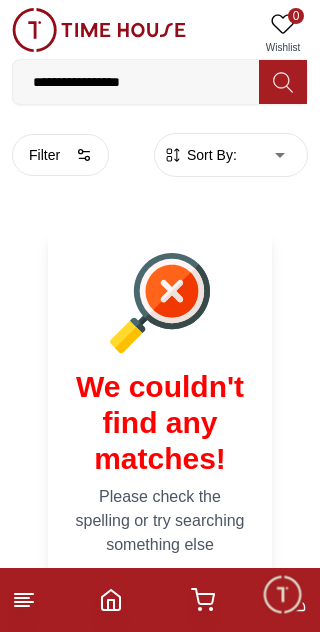 click 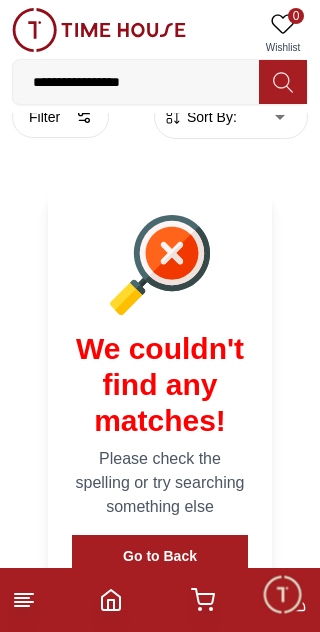 scroll, scrollTop: 0, scrollLeft: 0, axis: both 